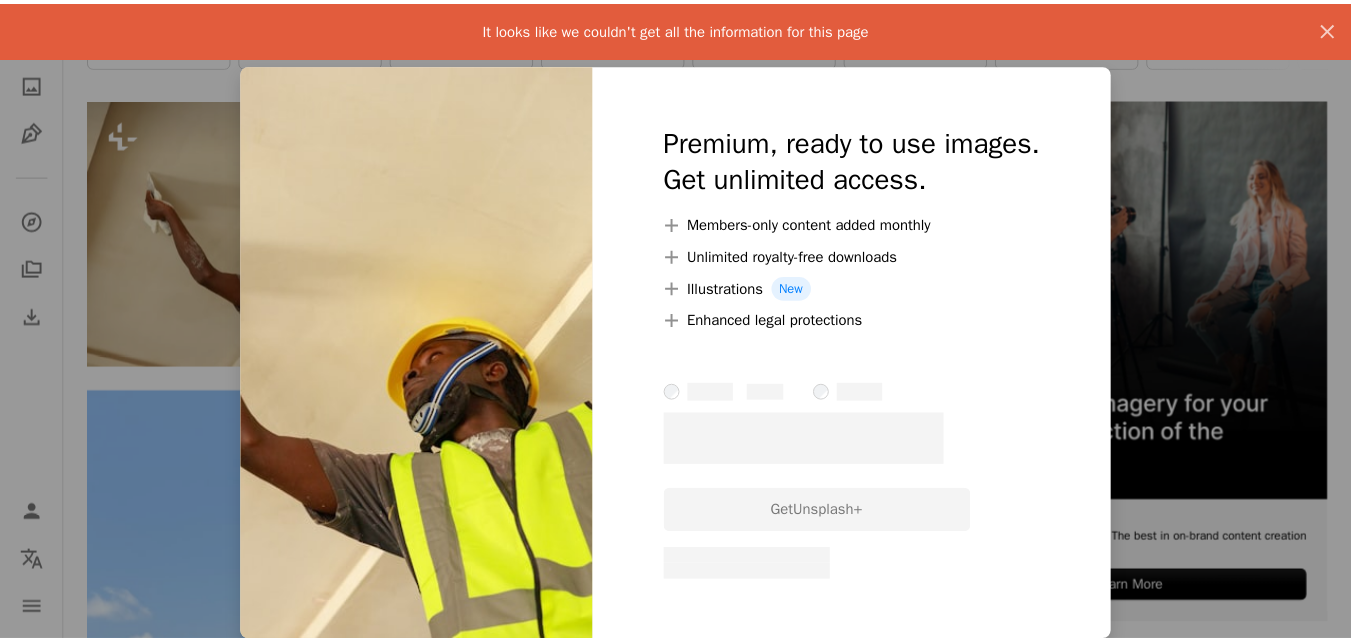 scroll, scrollTop: 400, scrollLeft: 0, axis: vertical 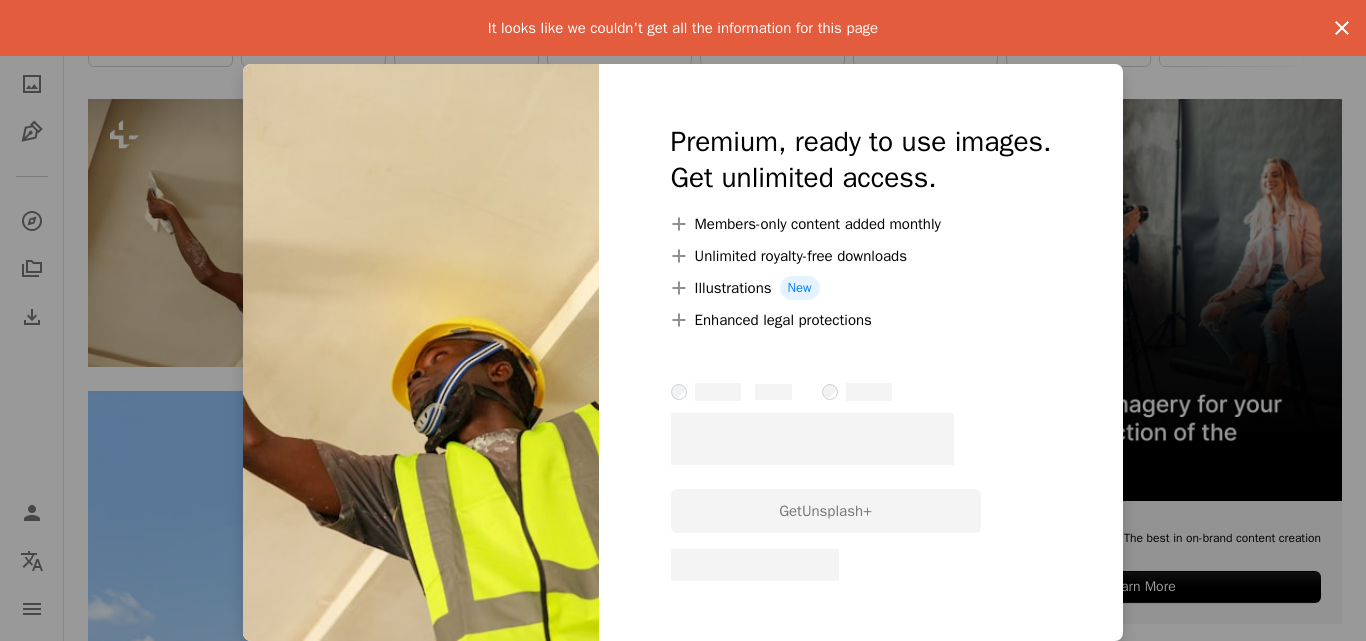 click 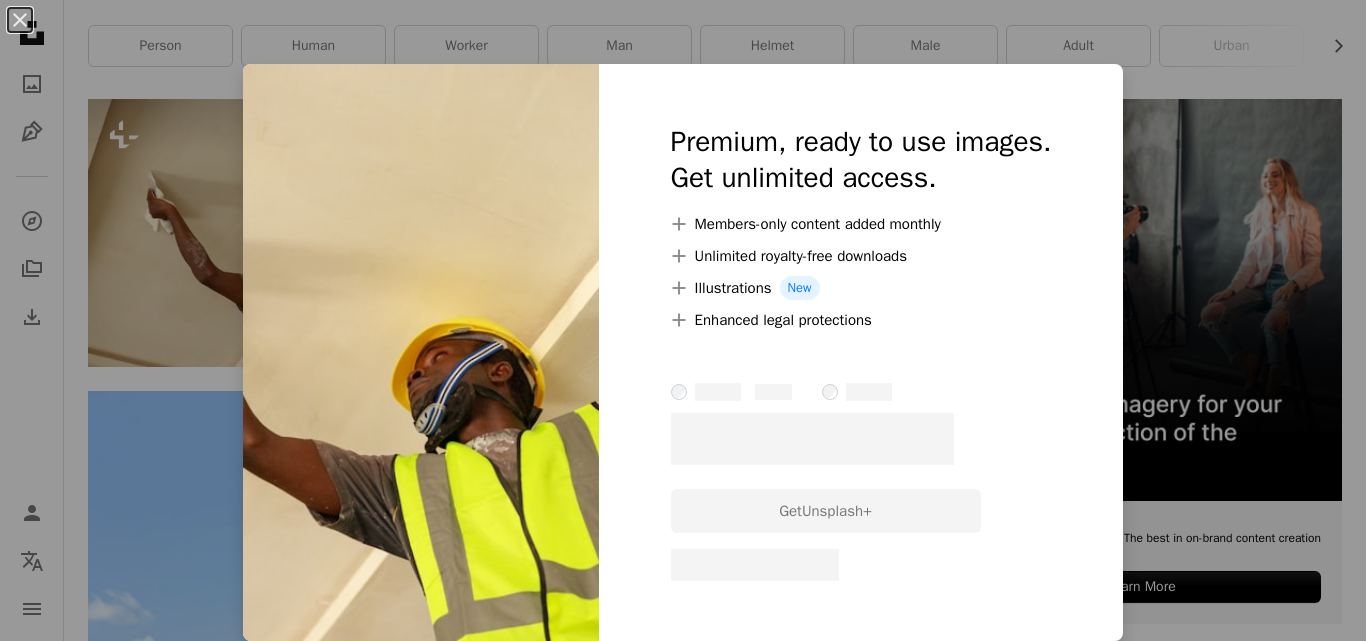 click on "An X shape Premium, ready to use images. Get unlimited access. A plus sign Members-only content added monthly A plus sign Unlimited royalty-free downloads A plus sign Illustrations  New A plus sign Enhanced legal protections – –––– – –––– – –––– – –––– ––––. Get  Unsplash+ –     –  –––– – ––– –––– –  –––– –– –     –  –––– – ––– –––– –  –––– ––" at bounding box center (683, 320) 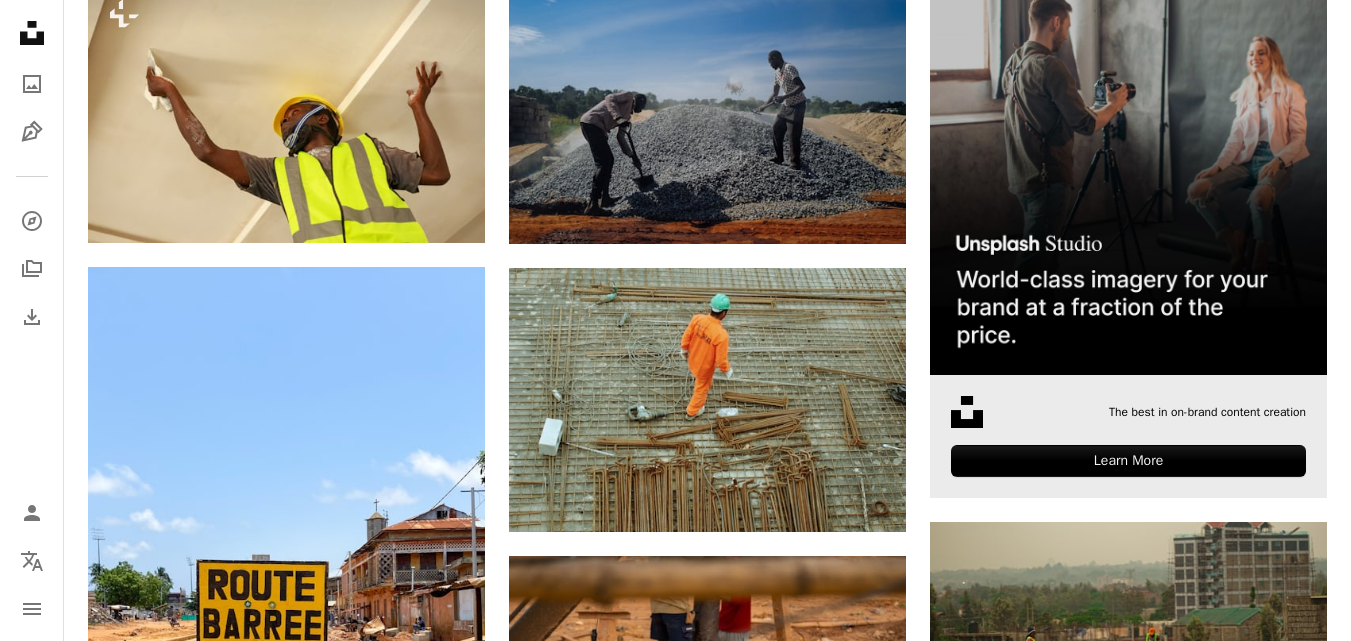 scroll, scrollTop: 560, scrollLeft: 0, axis: vertical 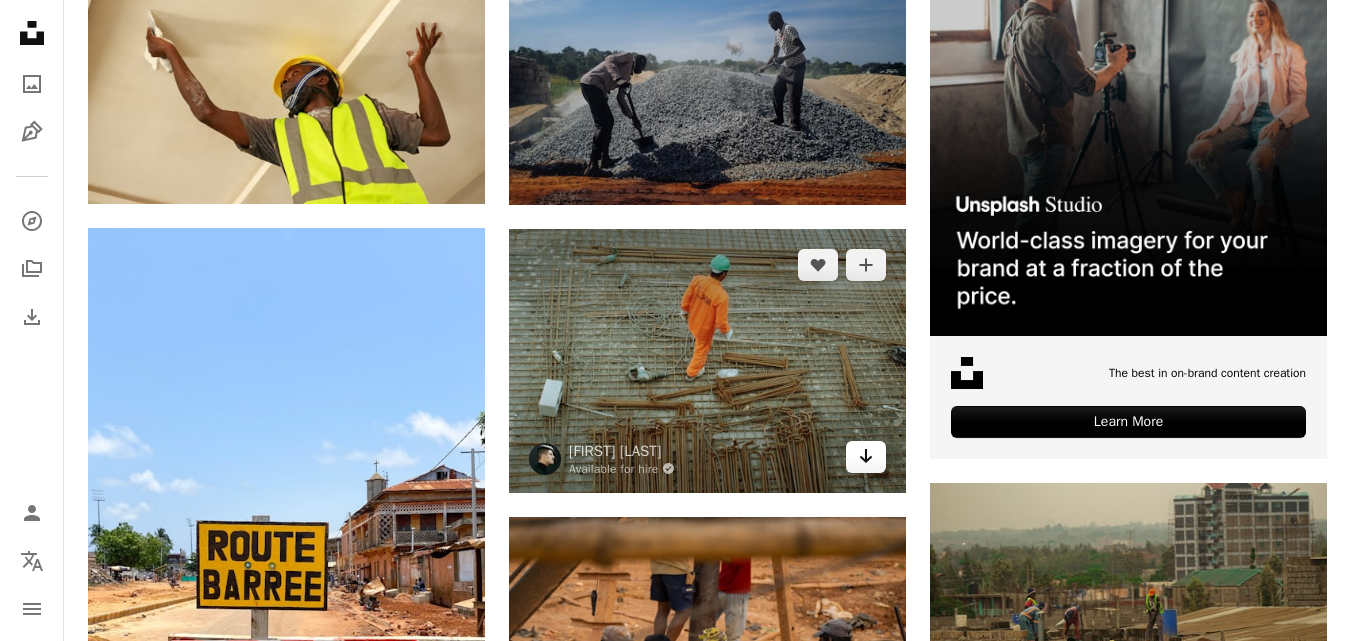 click on "Arrow pointing down" 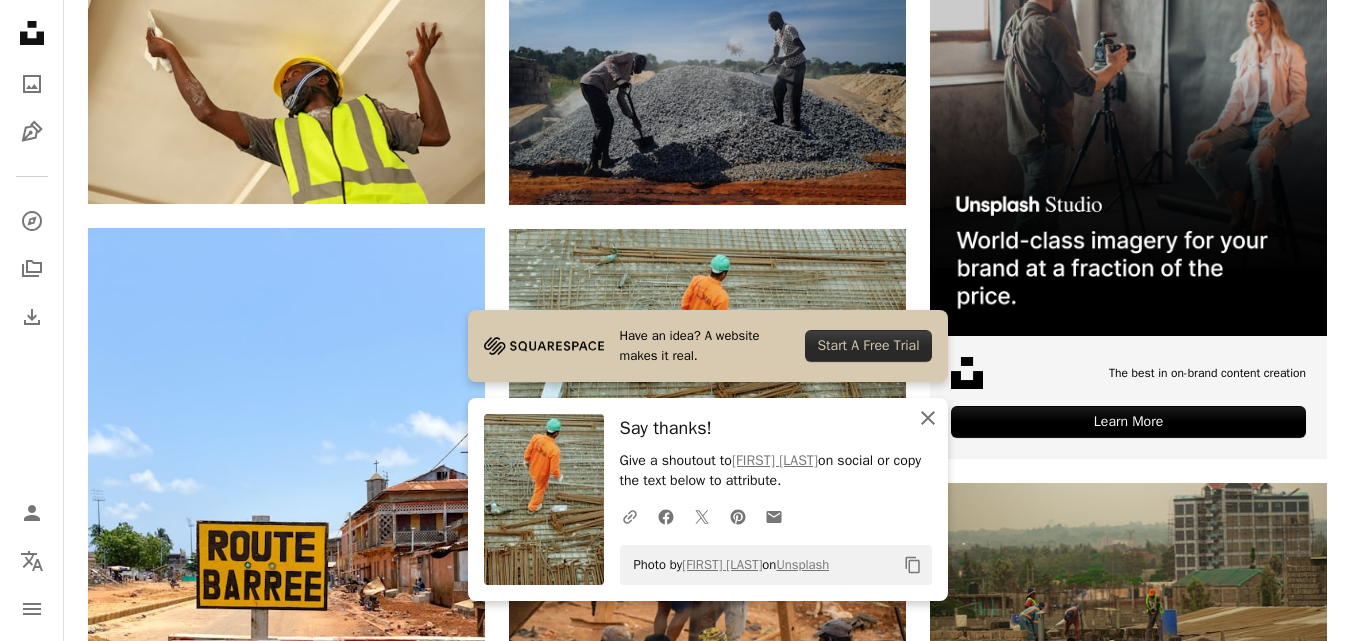 click 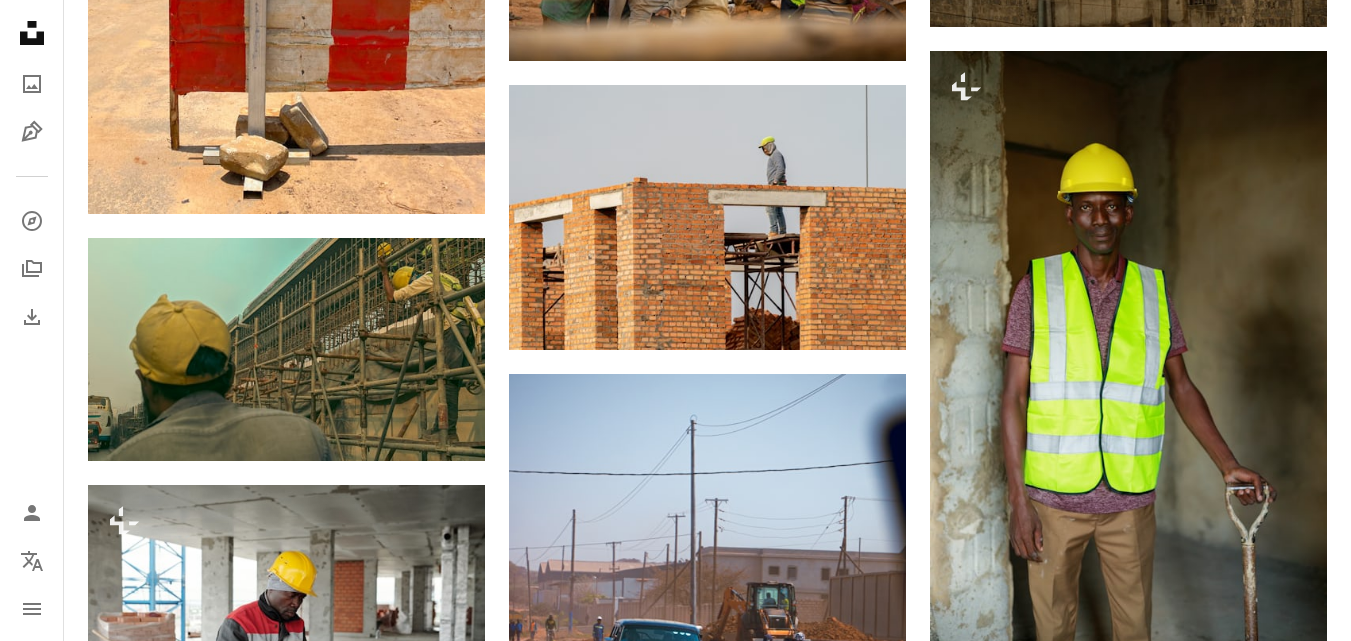 scroll, scrollTop: 1320, scrollLeft: 0, axis: vertical 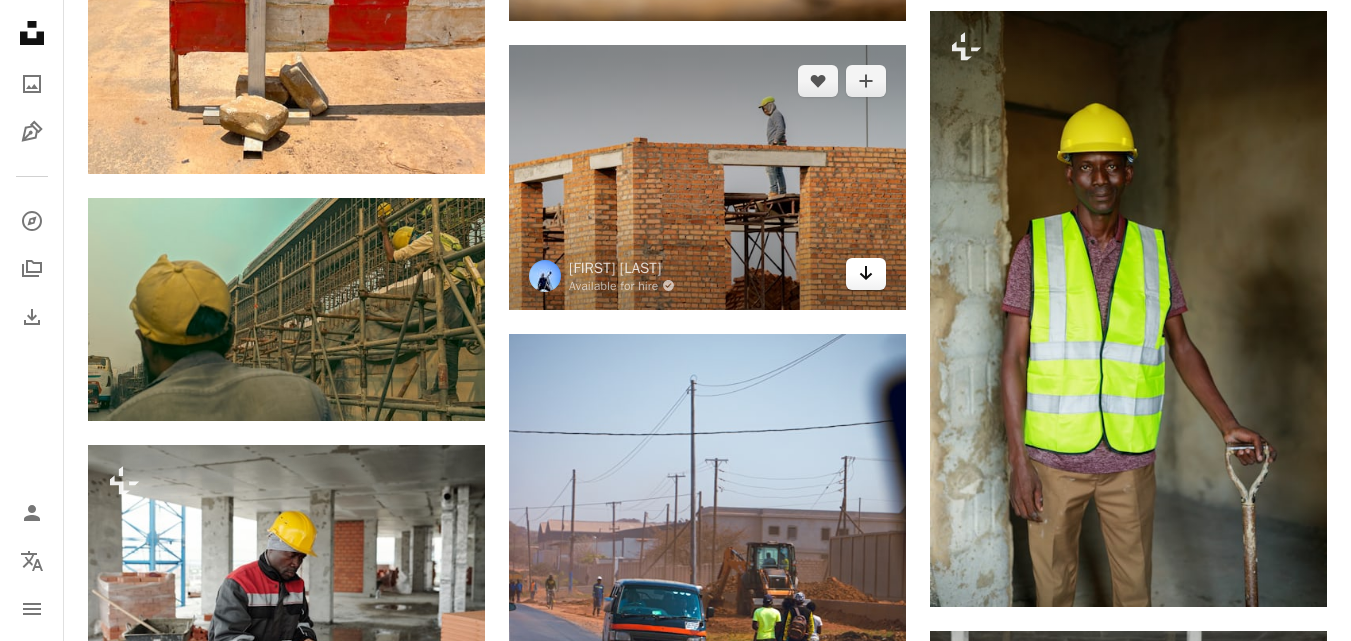 click on "Arrow pointing down" 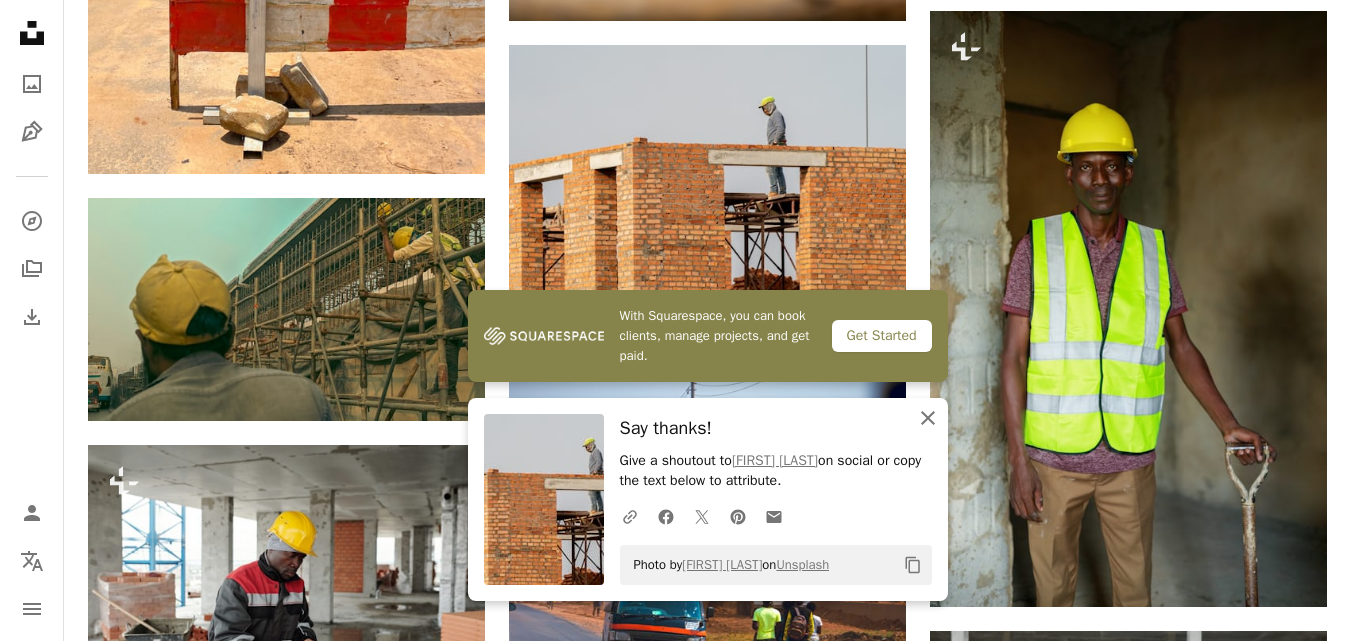 click 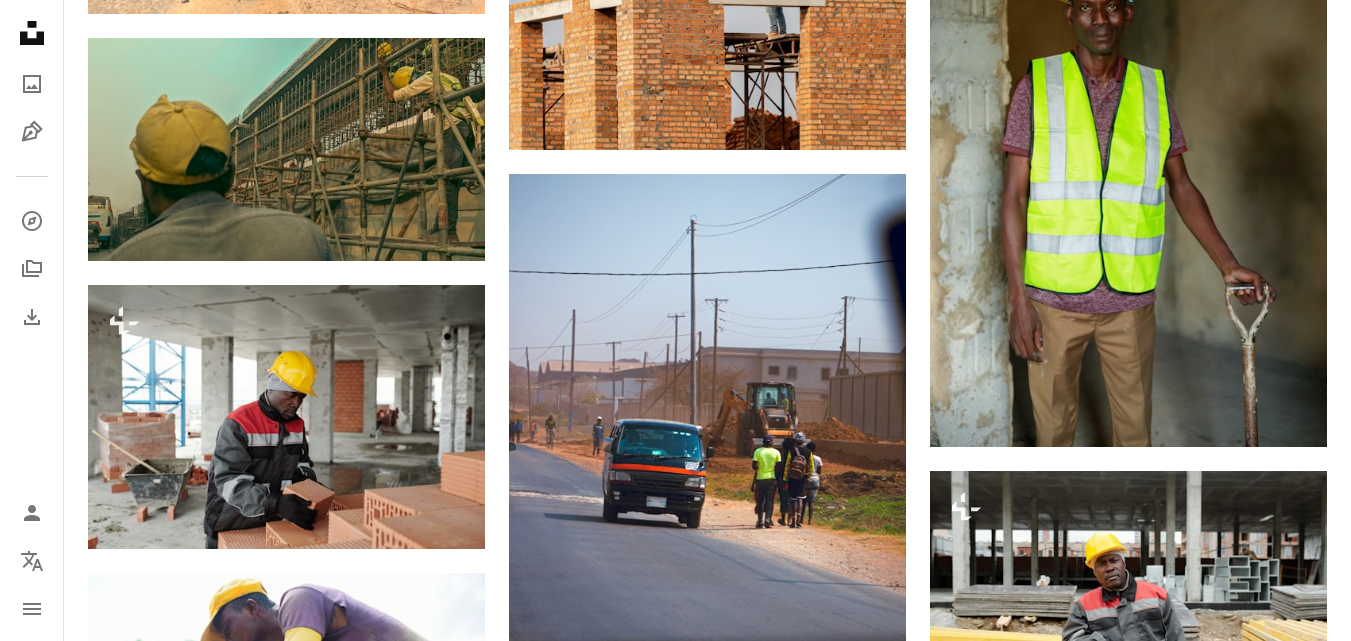 scroll, scrollTop: 1520, scrollLeft: 0, axis: vertical 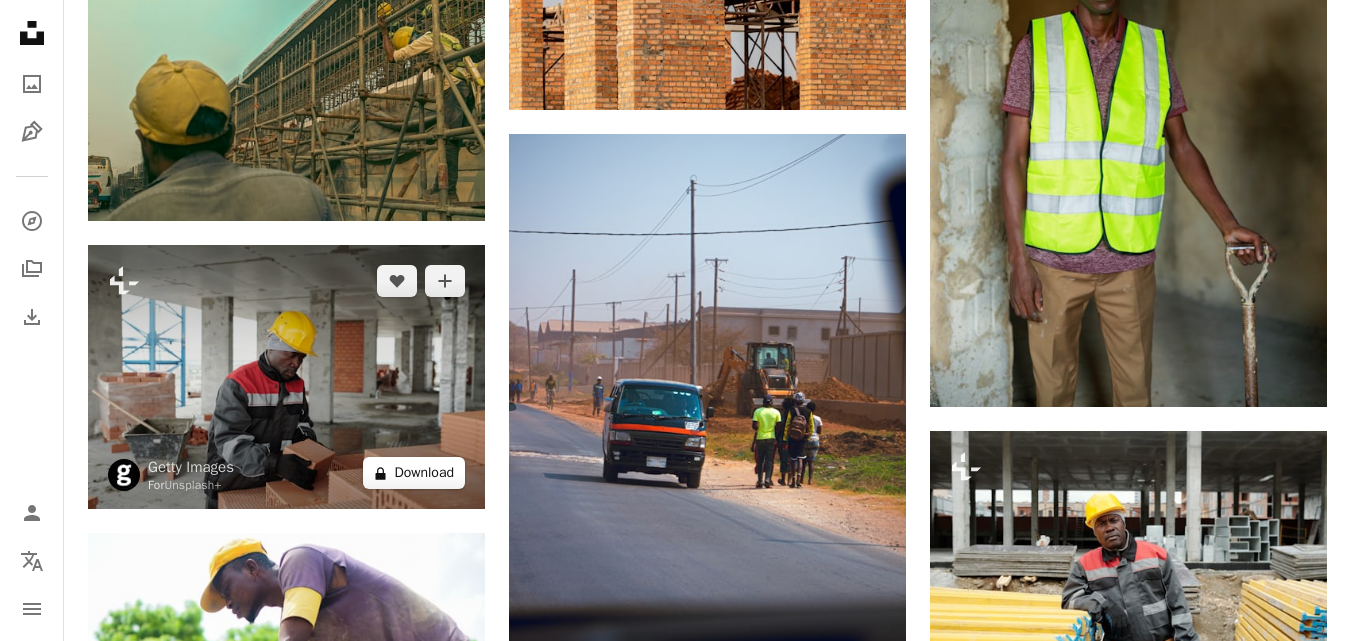 click on "A lock Download" at bounding box center (414, 473) 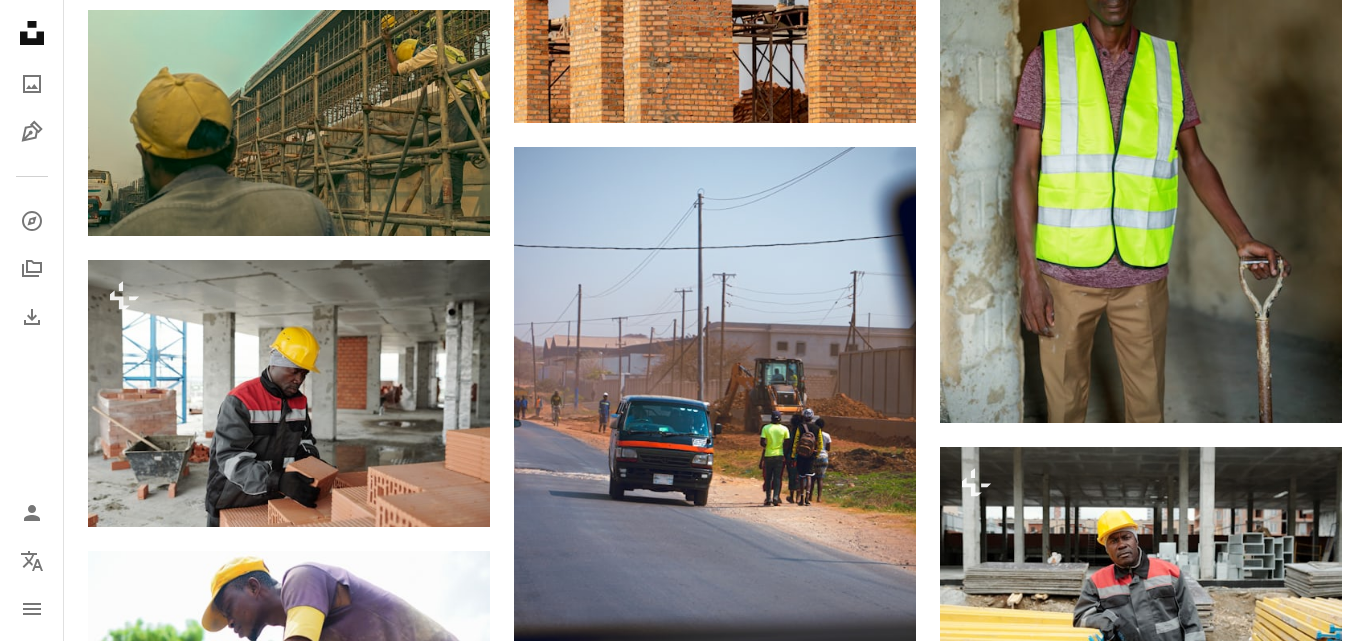 click on "An X shape Premium, ready to use images. Get unlimited access. A plus sign Members-only content added monthly A plus sign Unlimited royalty-free downloads A plus sign Illustrations  New A plus sign Enhanced legal protections – –––– – –––– – –––– – –––– ––––. Get  Unsplash+ –     –  –––– – ––– –––– –  –––– –– –     –  –––– – ––– –––– –  –––– ––" at bounding box center [683, 3455] 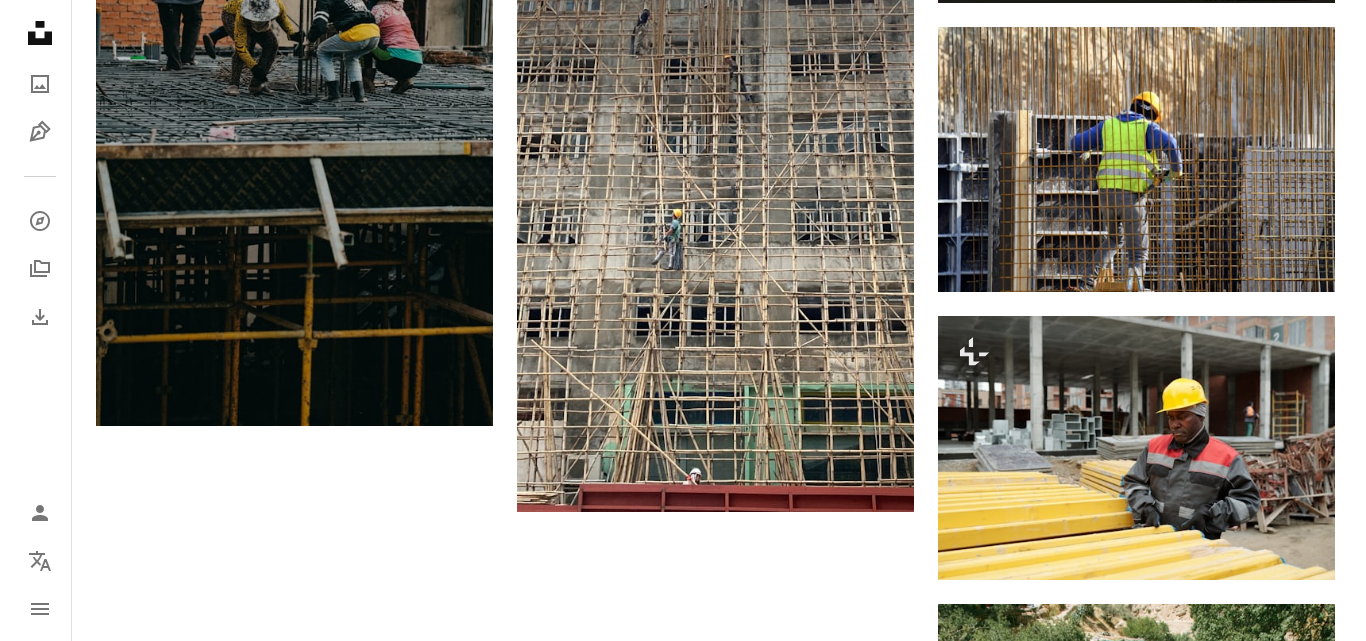 scroll, scrollTop: 2520, scrollLeft: 0, axis: vertical 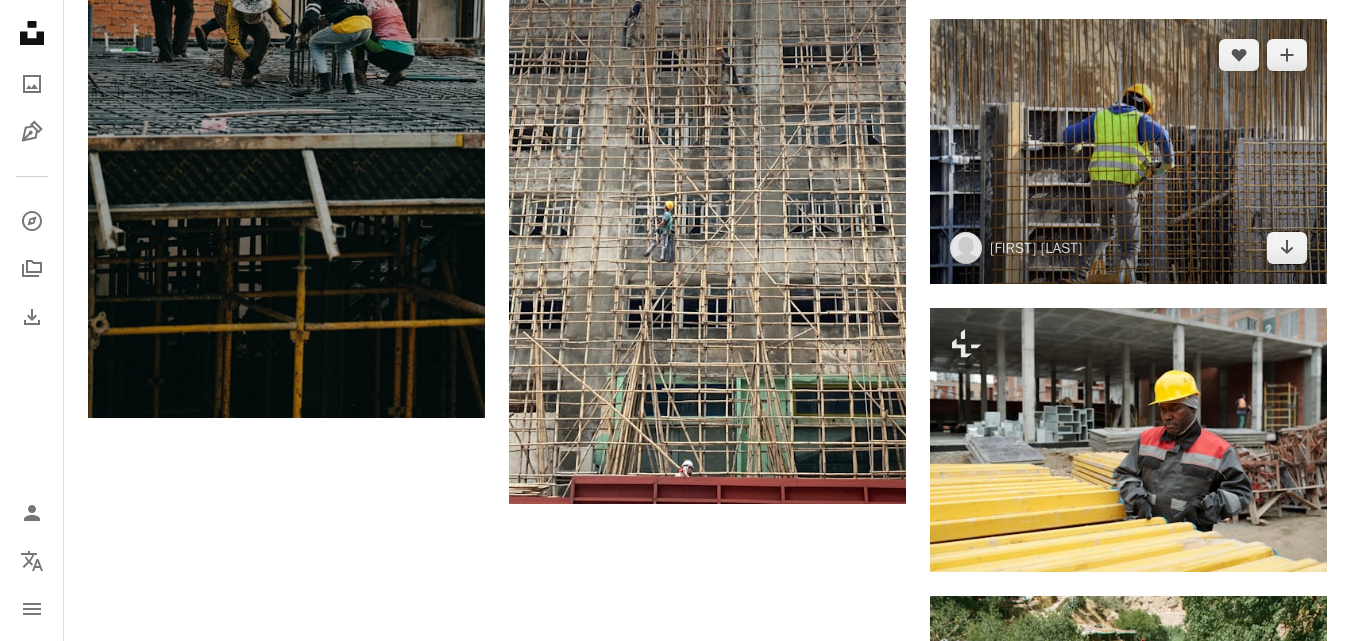 click at bounding box center (1128, 151) 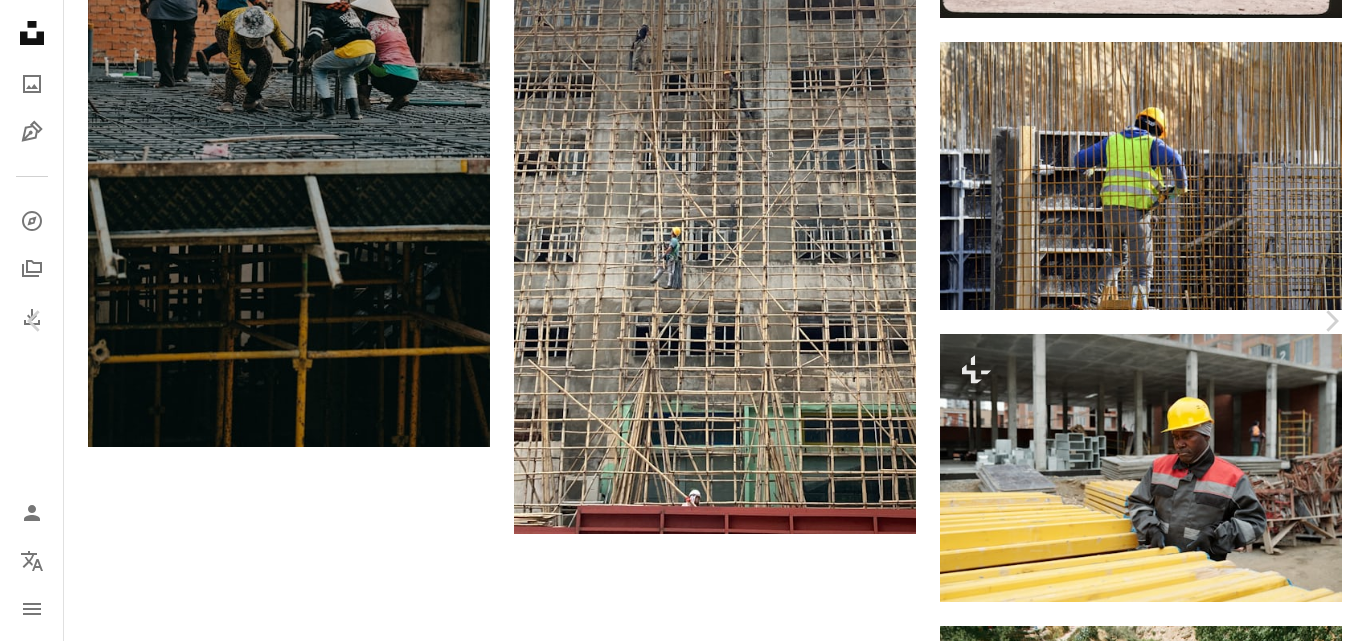 click at bounding box center (676, 2513) 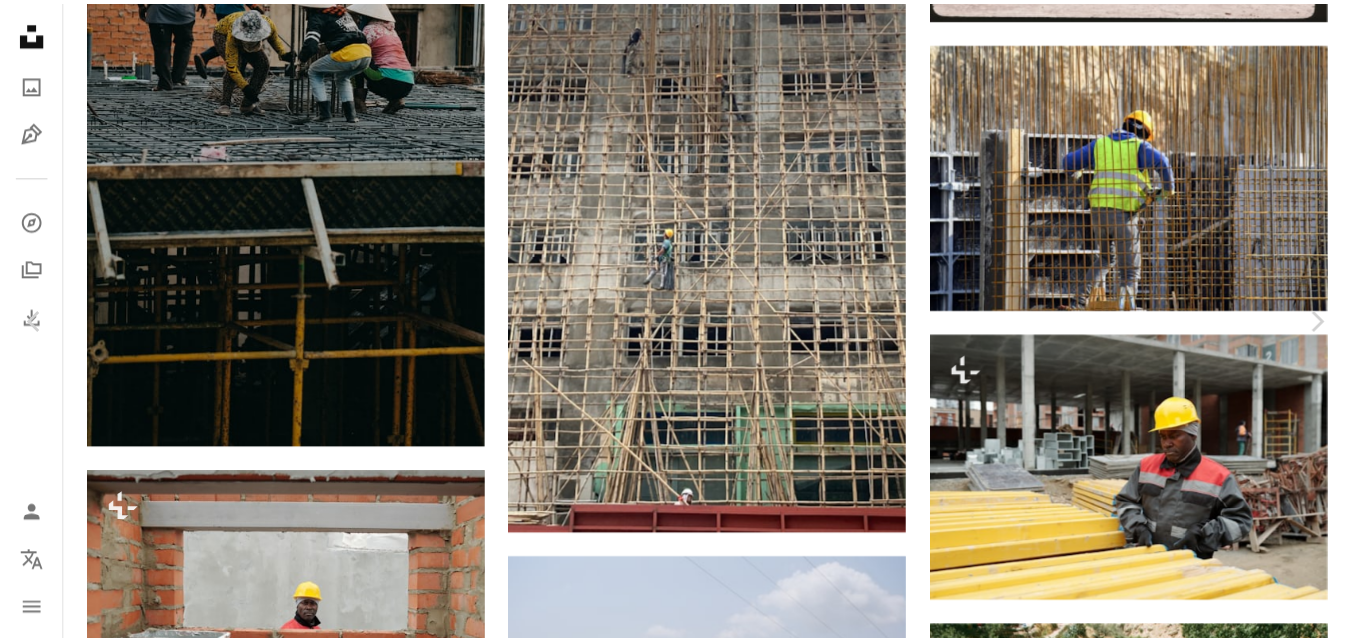 scroll, scrollTop: 27, scrollLeft: 0, axis: vertical 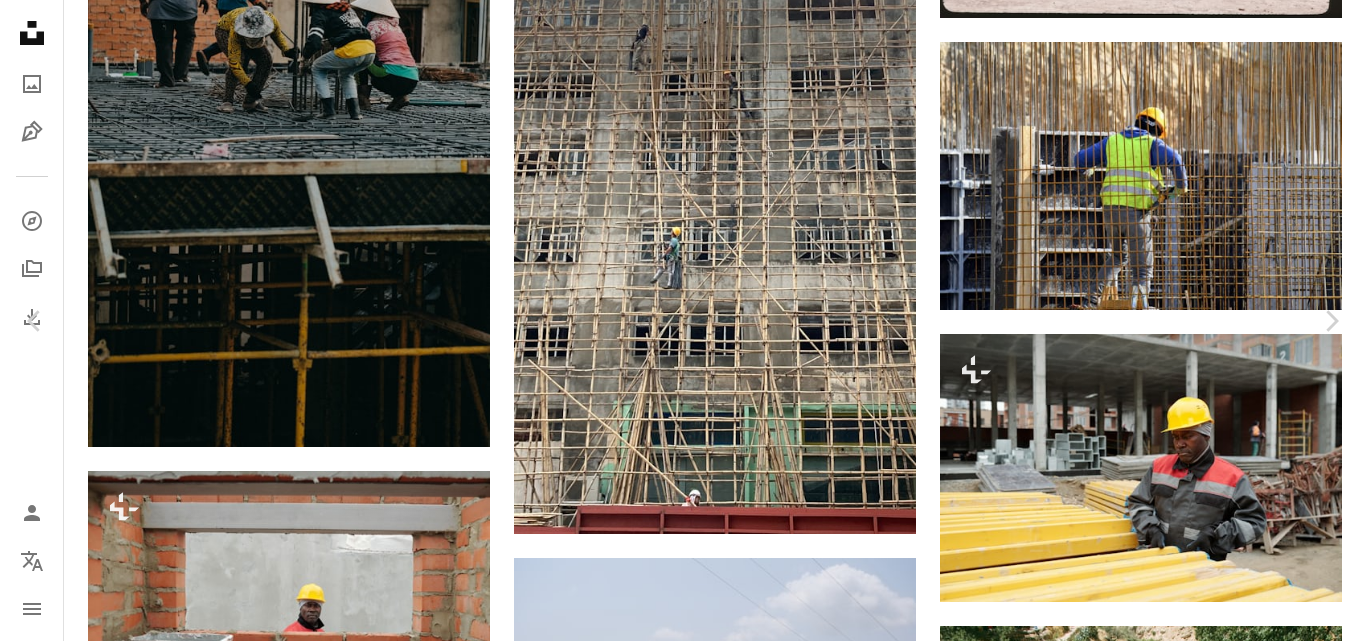click on "Chevron down" 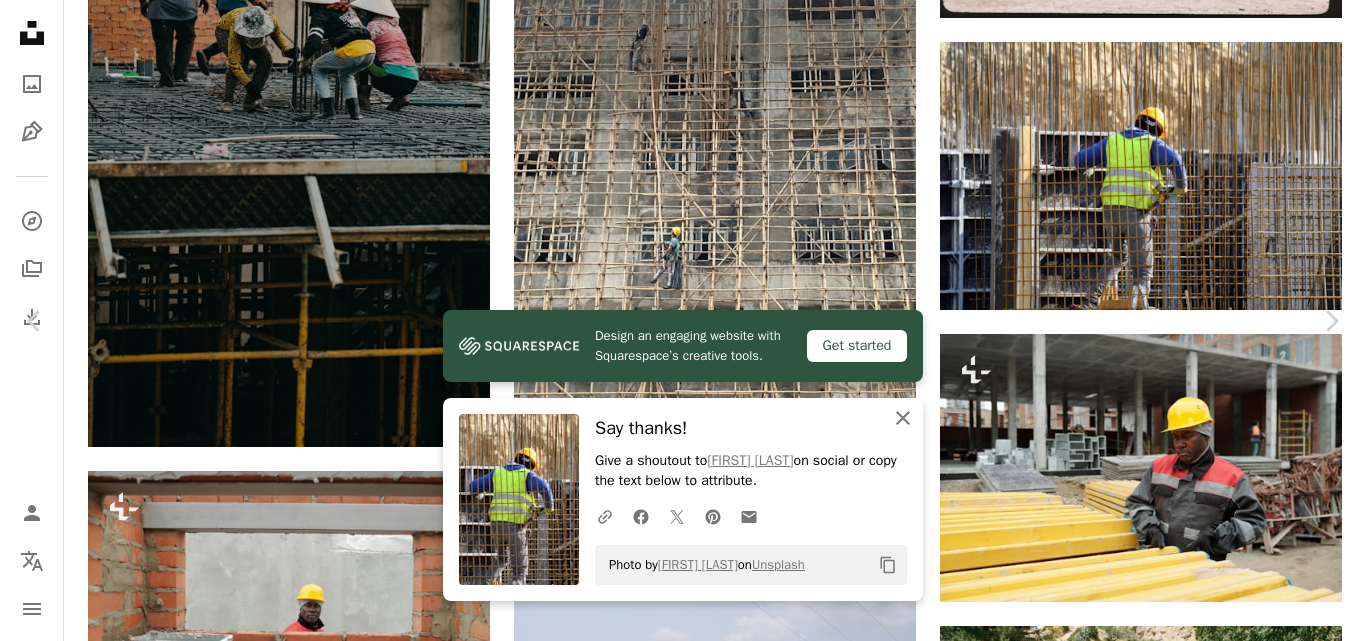 click on "An X shape" 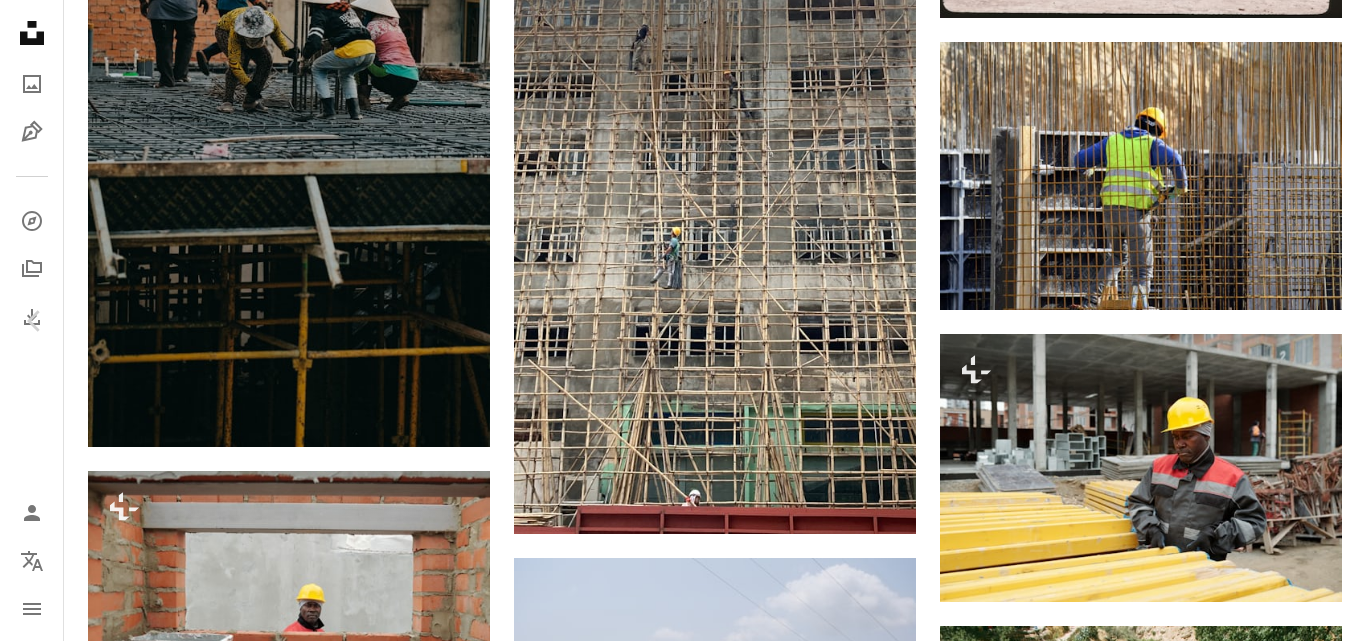 click on "Chevron right" at bounding box center [1331, 321] 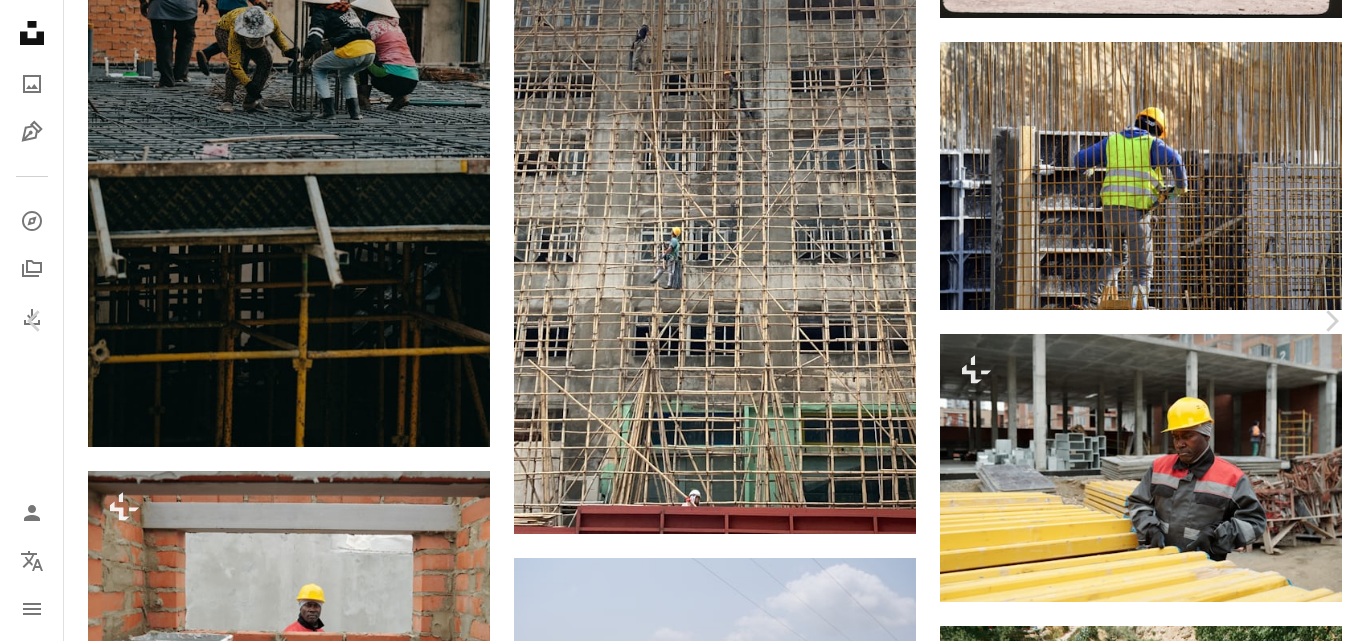 click on "An X shape" at bounding box center [20, 20] 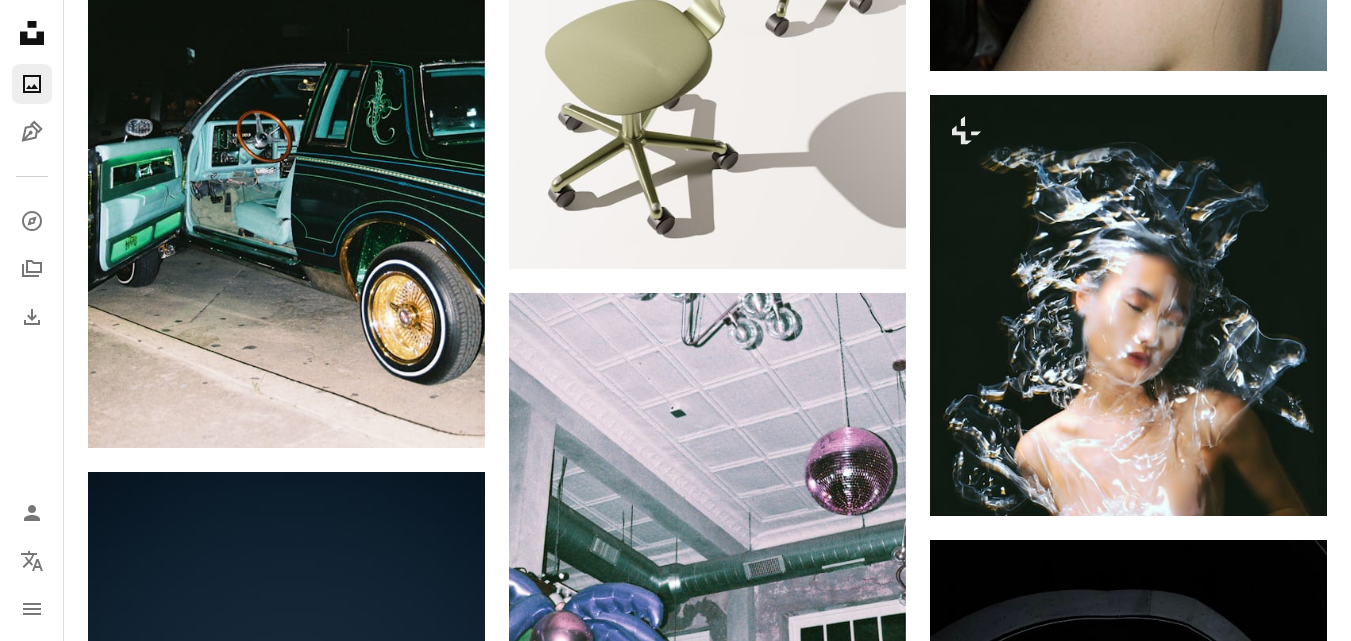 scroll, scrollTop: 0, scrollLeft: 0, axis: both 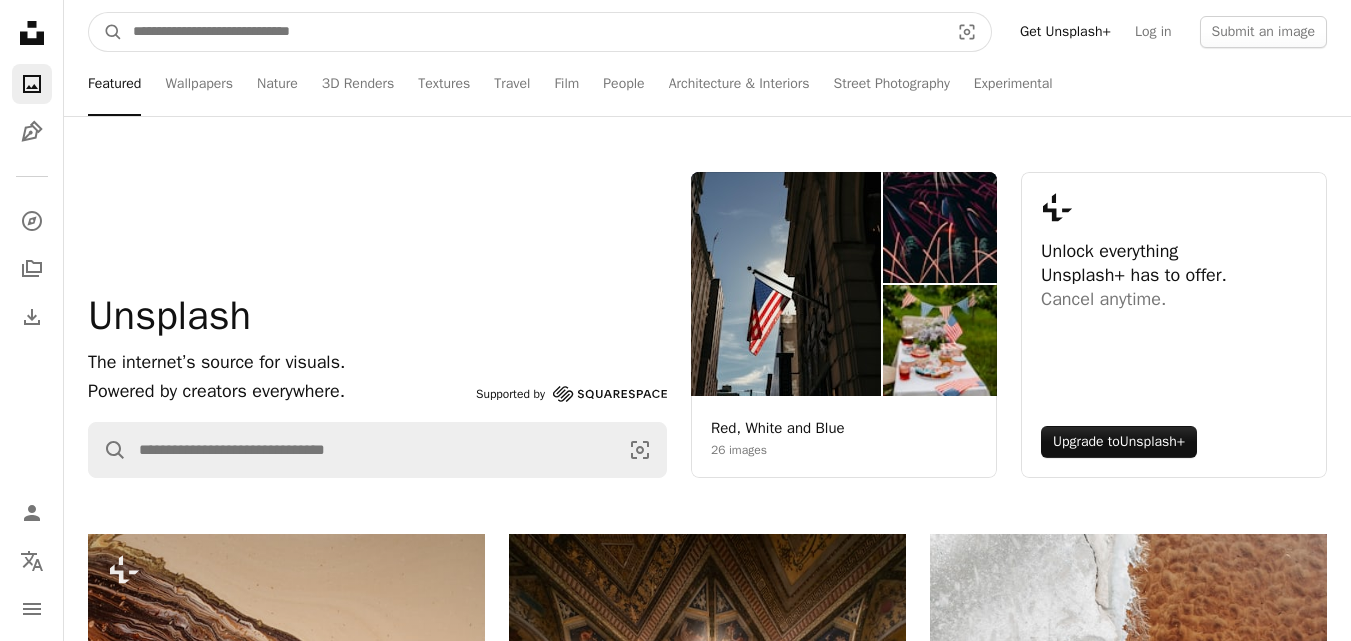 click at bounding box center [533, 32] 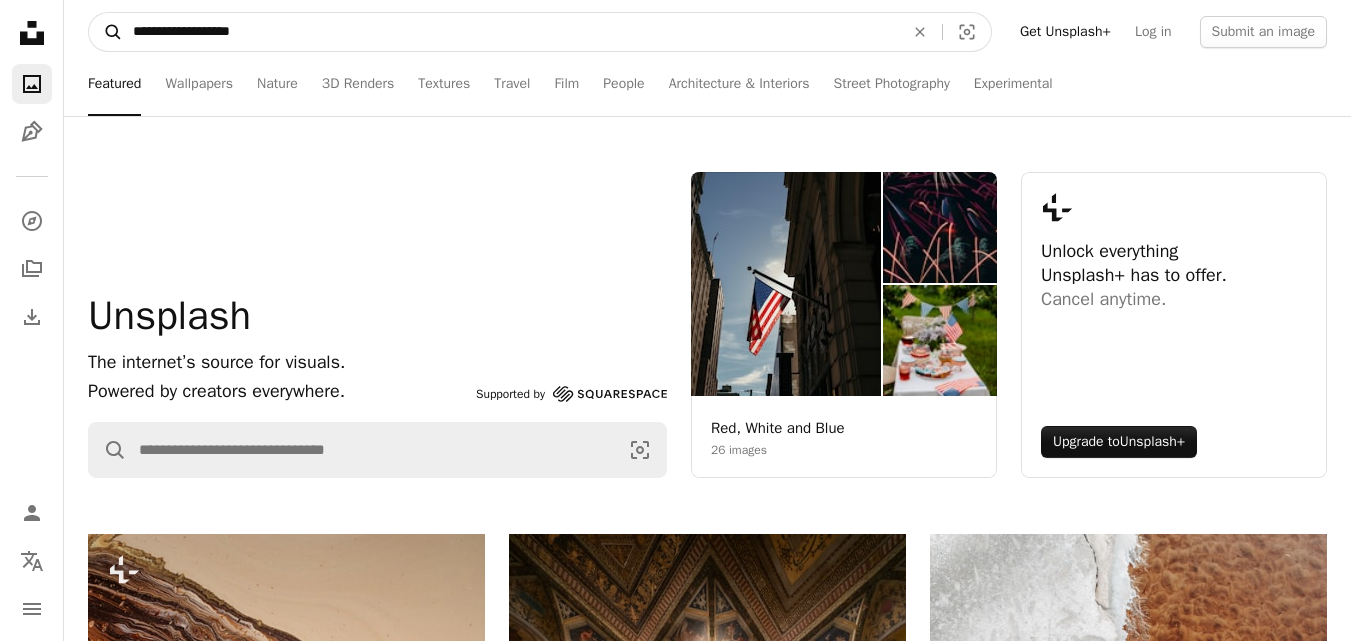 type on "**********" 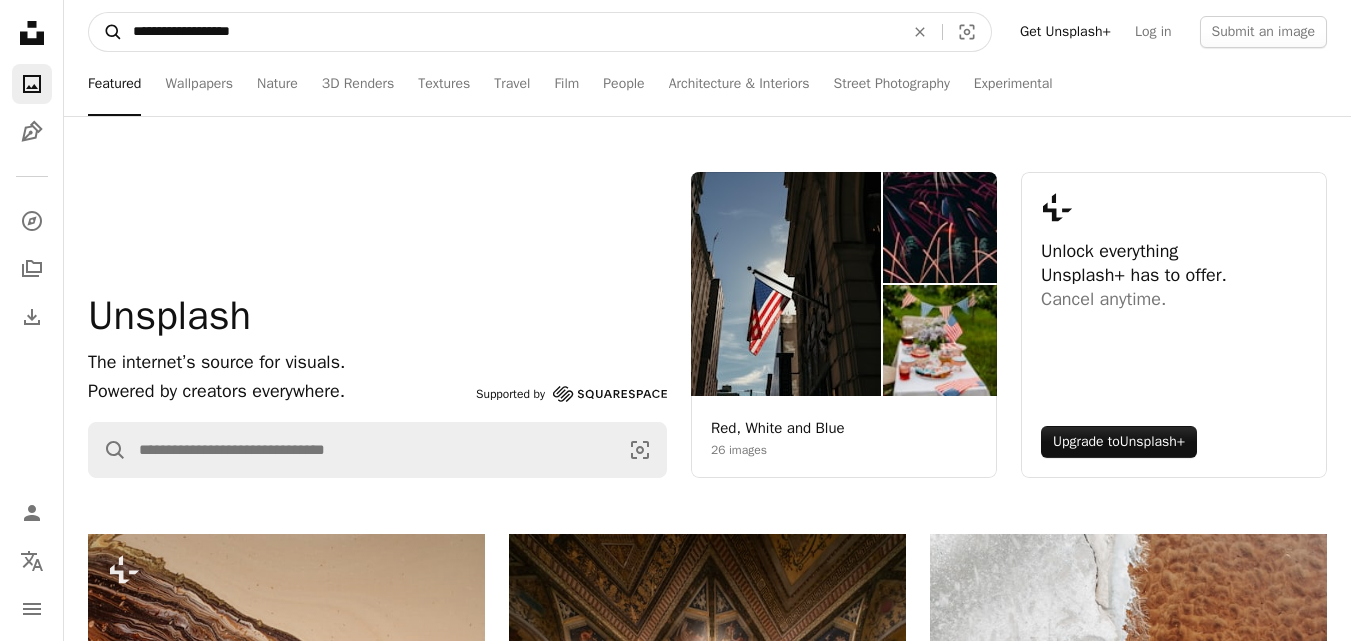 click on "A magnifying glass" 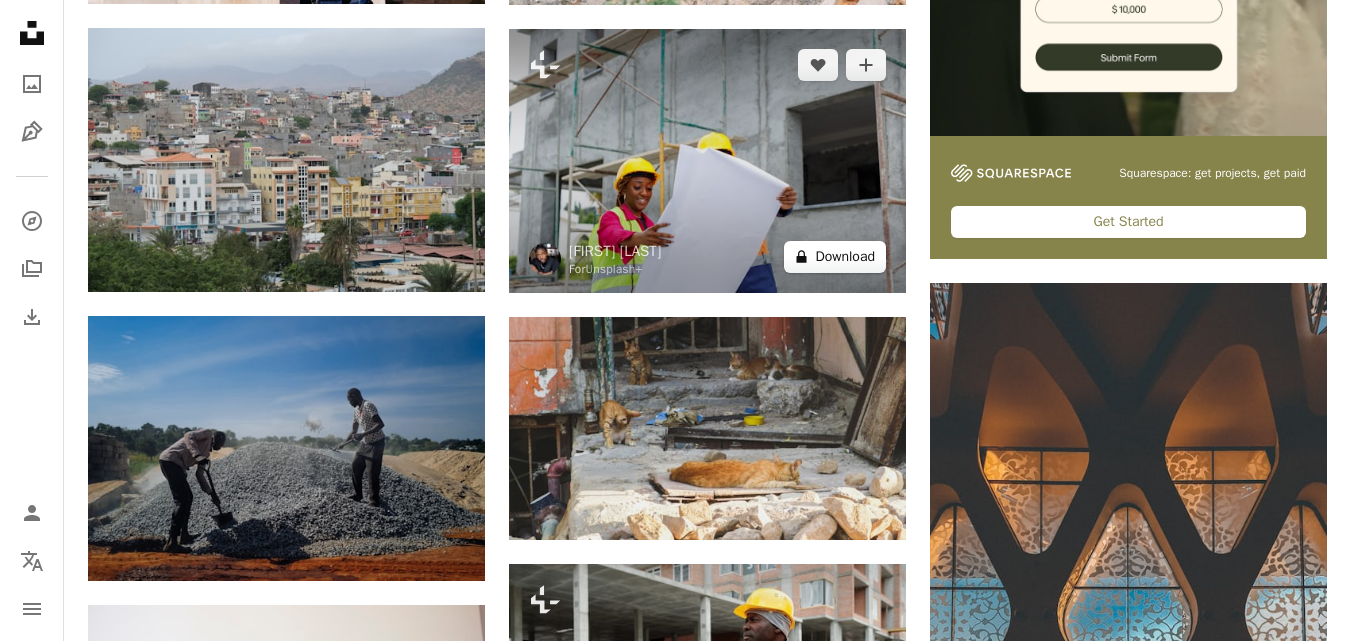 scroll, scrollTop: 800, scrollLeft: 0, axis: vertical 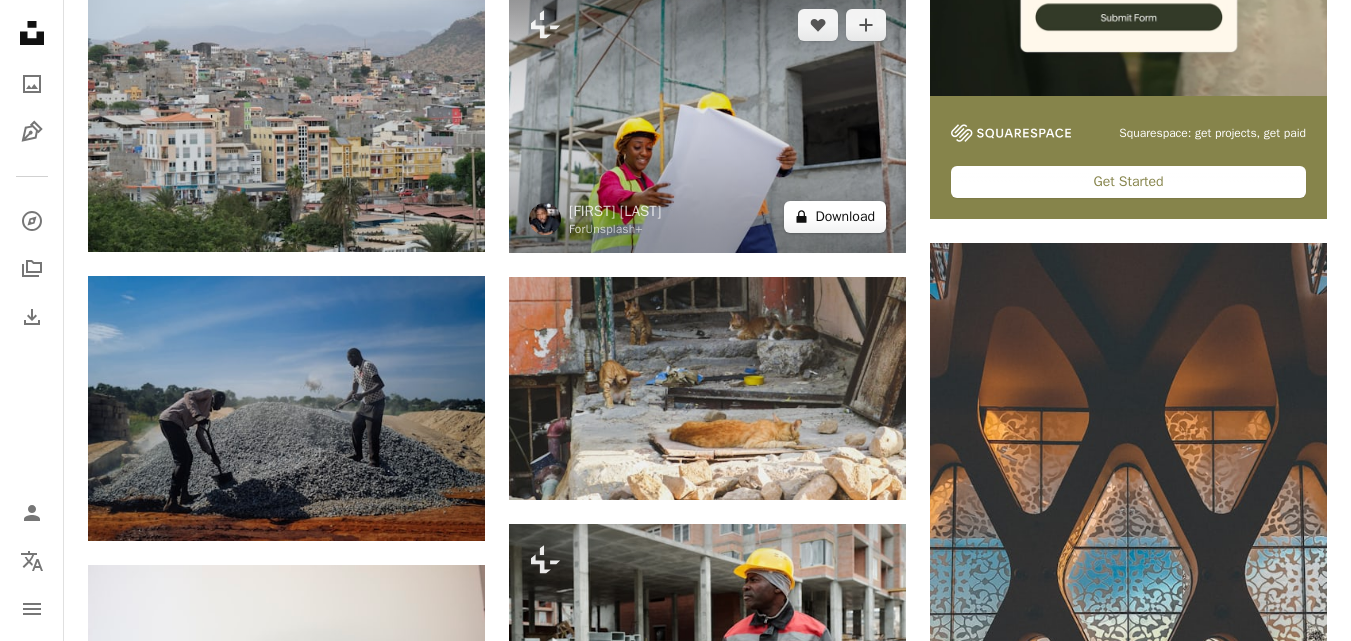 click on "A lock Download" at bounding box center [835, 217] 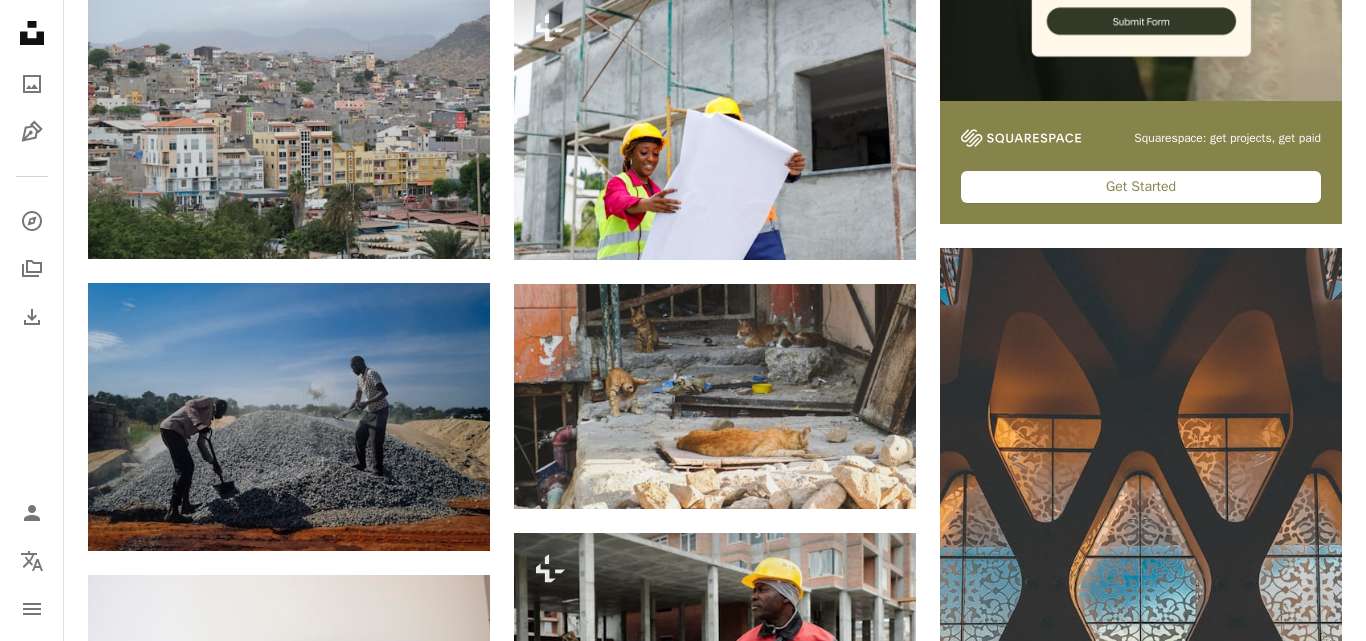 click on "An X shape Premium, ready to use images. Get unlimited access. A plus sign Members-only content added monthly A plus sign Unlimited royalty-free downloads A plus sign Illustrations  New A plus sign Enhanced legal protections – –––– – –––– – –––– – –––– ––––. Get  Unsplash+ –     –  –––– – ––– –––– –  –––– –– –     –  –––– – ––– –––– –  –––– ––" at bounding box center (683, 4157) 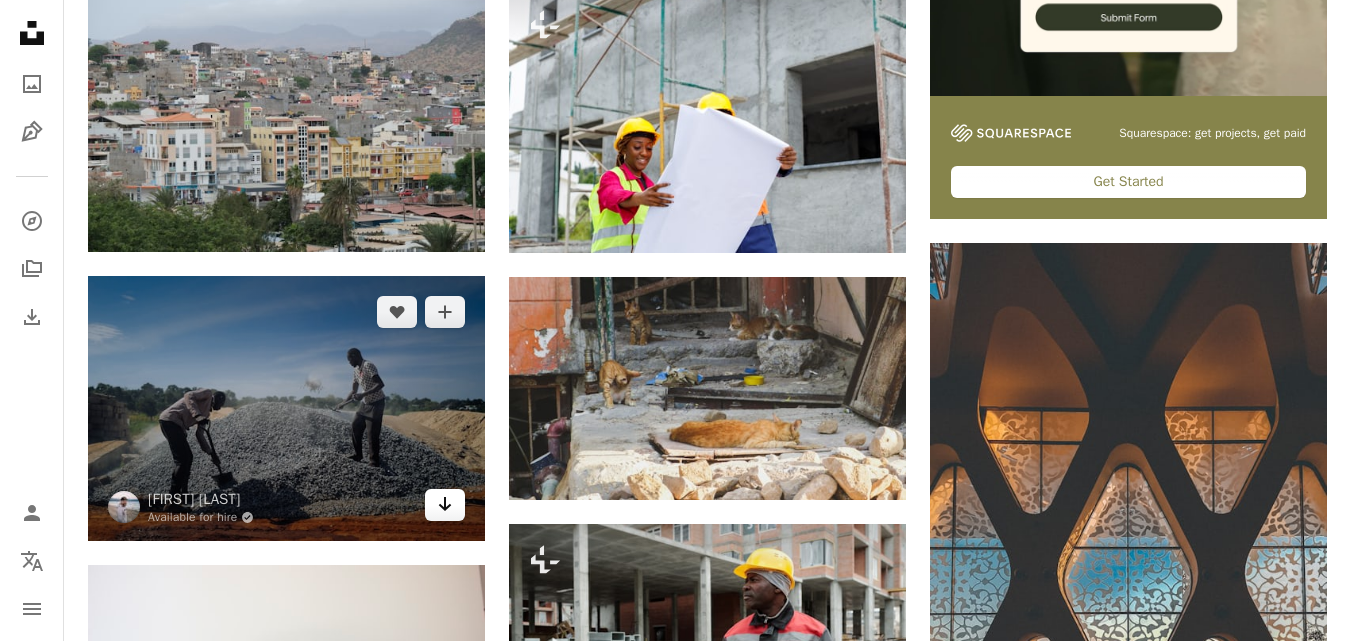 click on "Arrow pointing down" at bounding box center [445, 505] 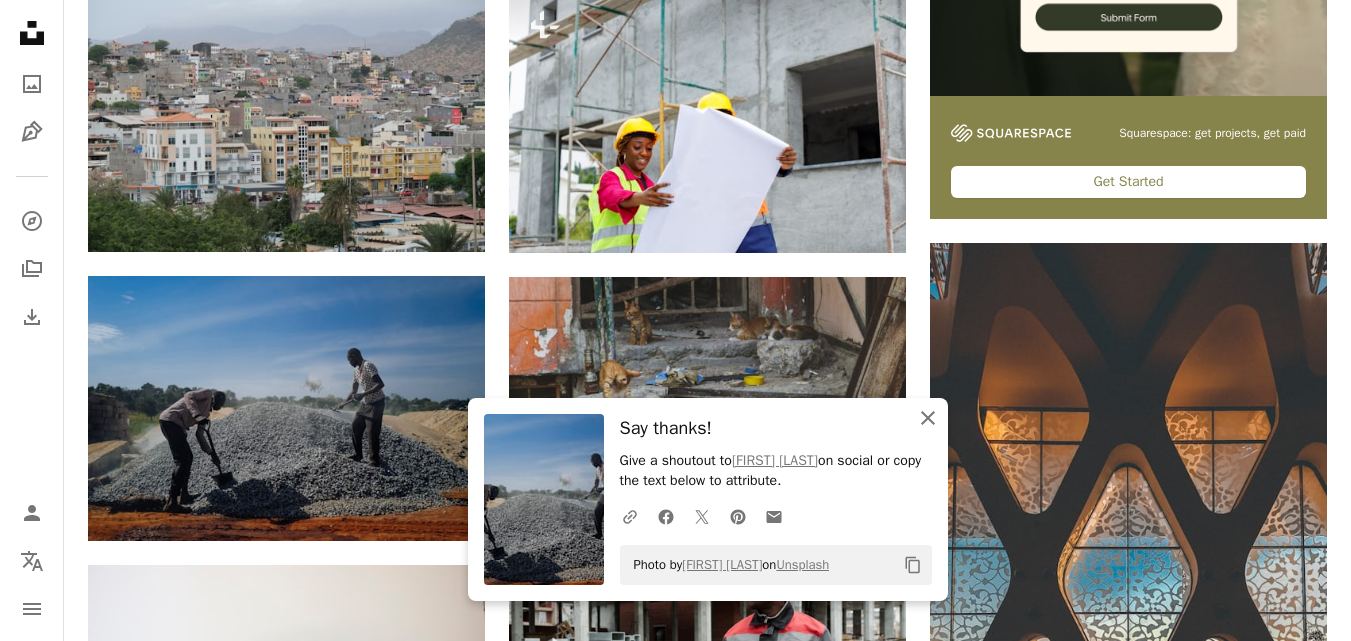 click on "An X shape" 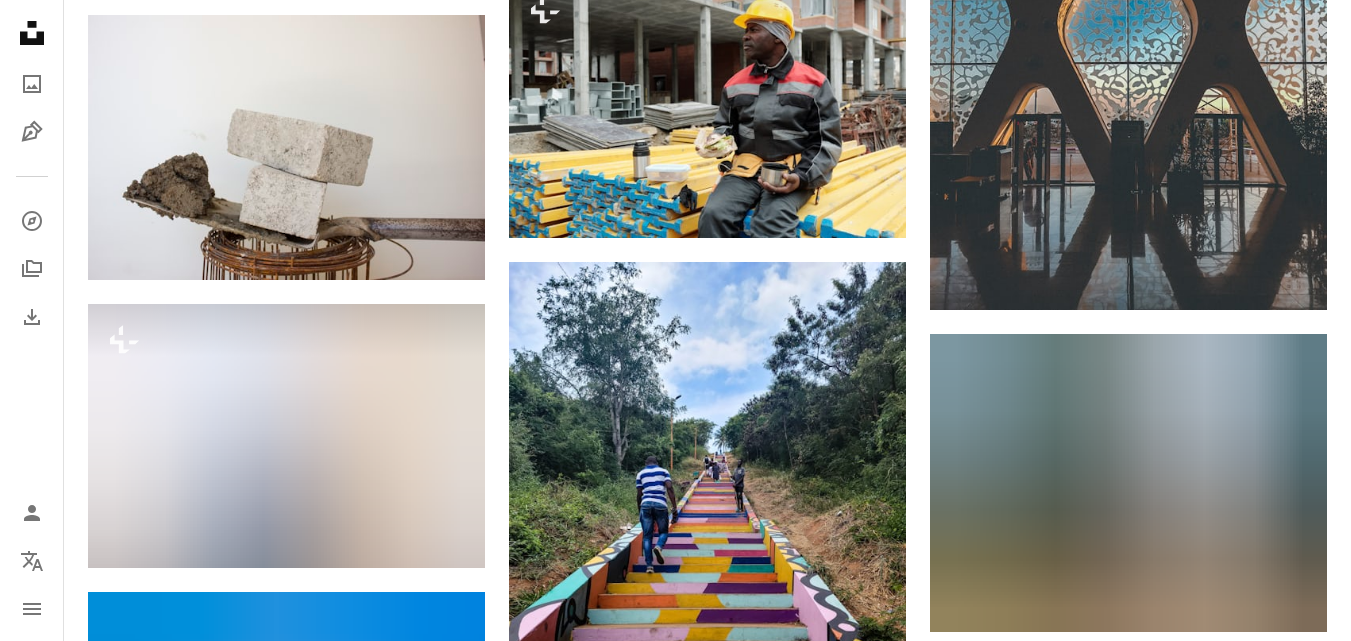 scroll, scrollTop: 1360, scrollLeft: 0, axis: vertical 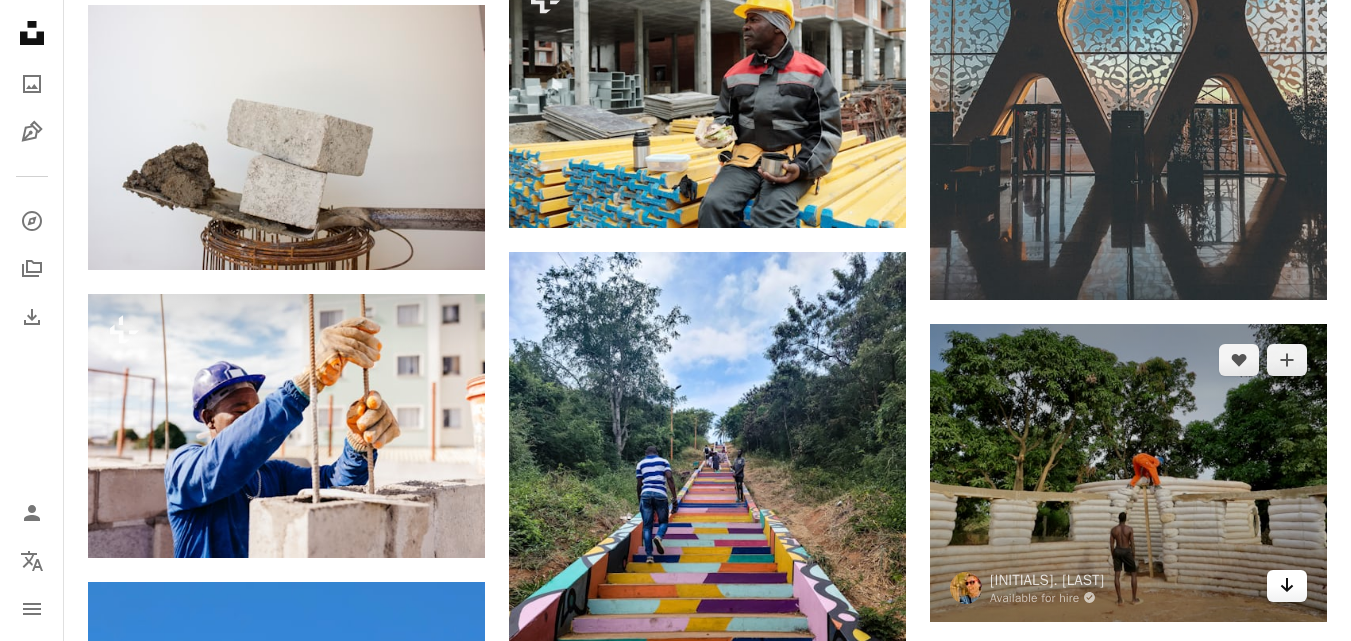 click 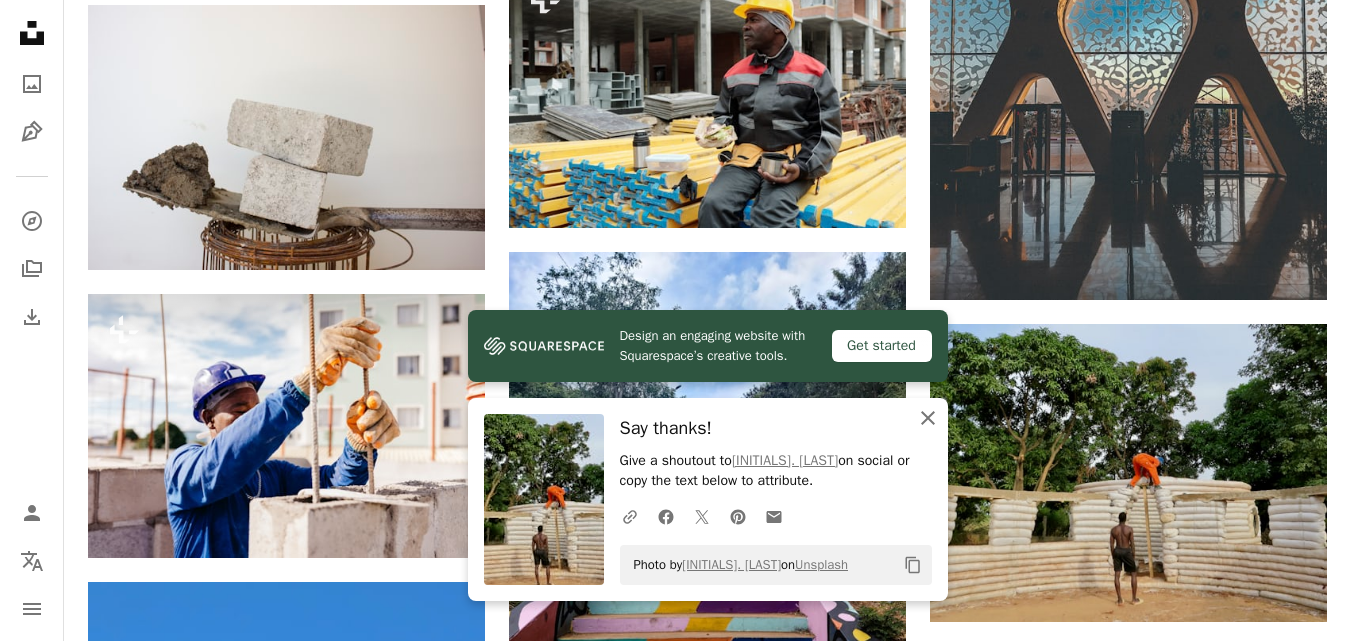 click on "An X shape" 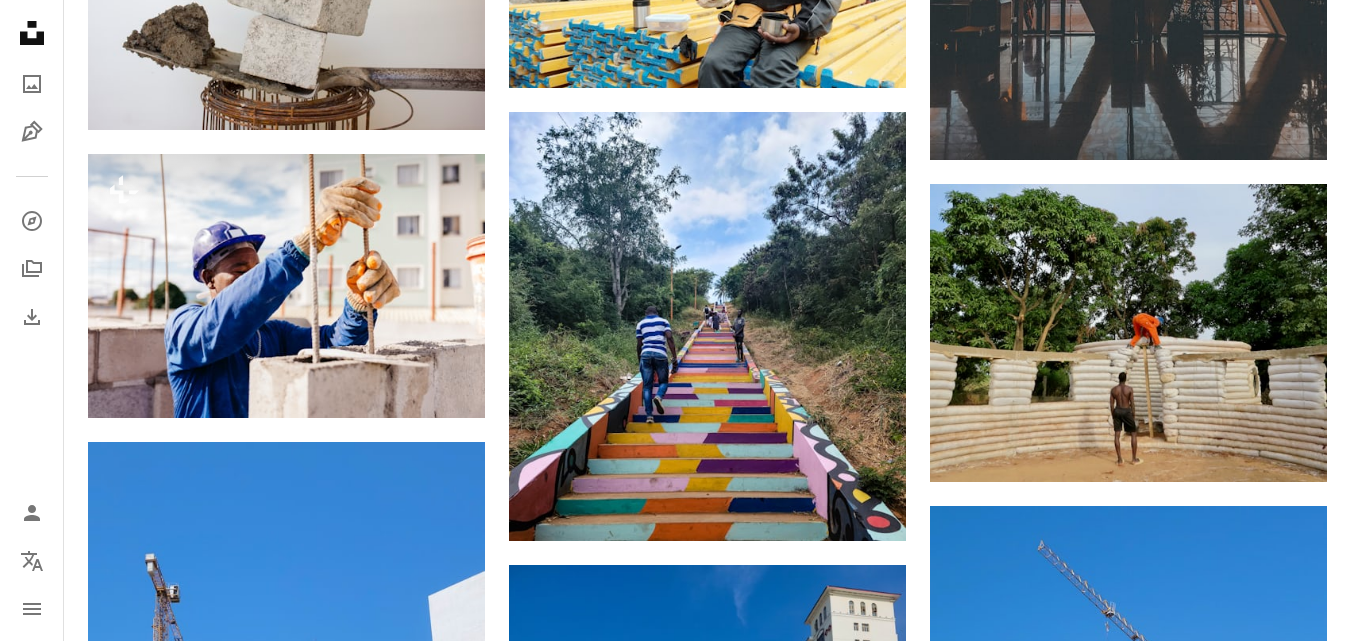scroll, scrollTop: 1562, scrollLeft: 0, axis: vertical 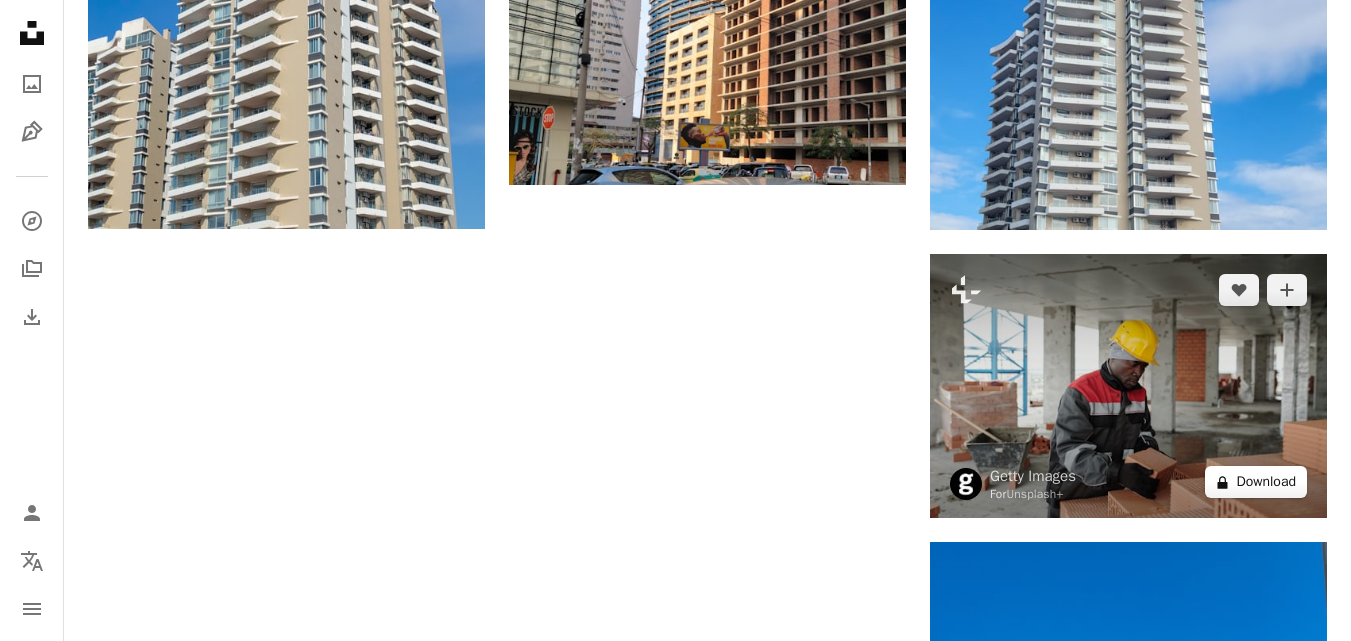 click on "A lock Download" at bounding box center [1256, 482] 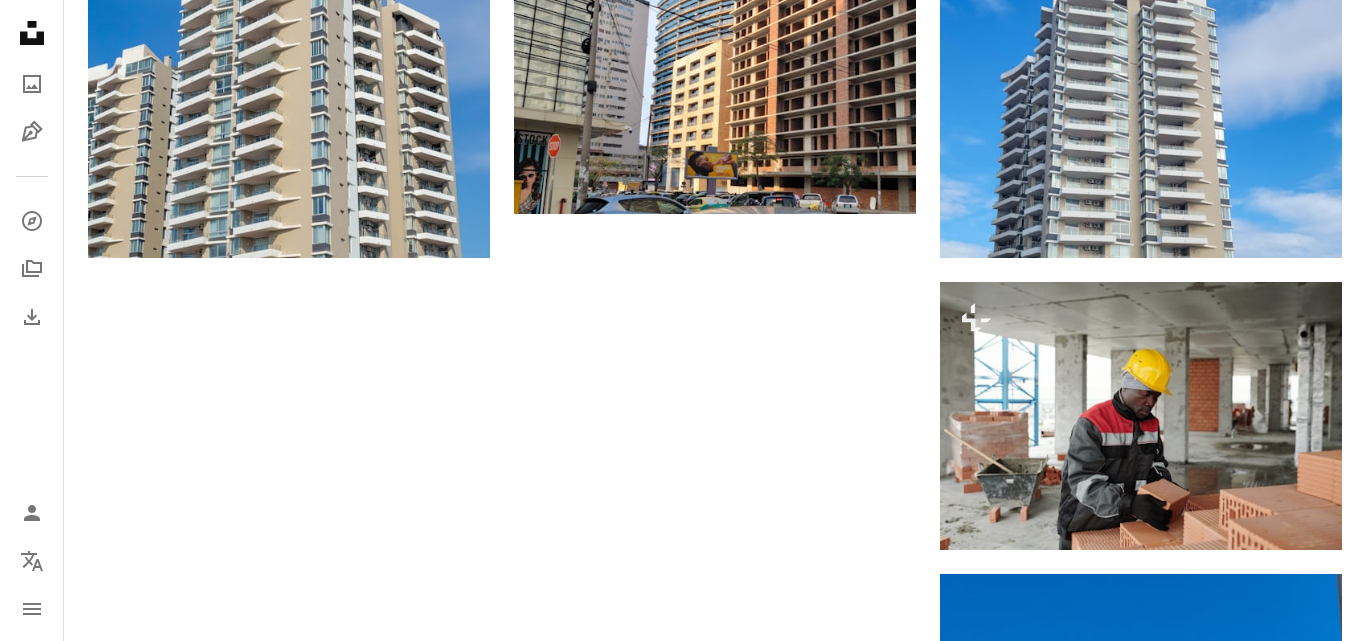 click on "An X shape Premium, ready to use images. Get unlimited access. A plus sign Members-only content added monthly A plus sign Unlimited royalty-free downloads A plus sign Illustrations  New A plus sign Enhanced legal protections – –––– – –––– – –––– – –––– ––––. Get  Unsplash+ –     –  –––– – ––– –––– –  –––– –– –     –  –––– – ––– –––– –  –––– ––" at bounding box center [683, 2238] 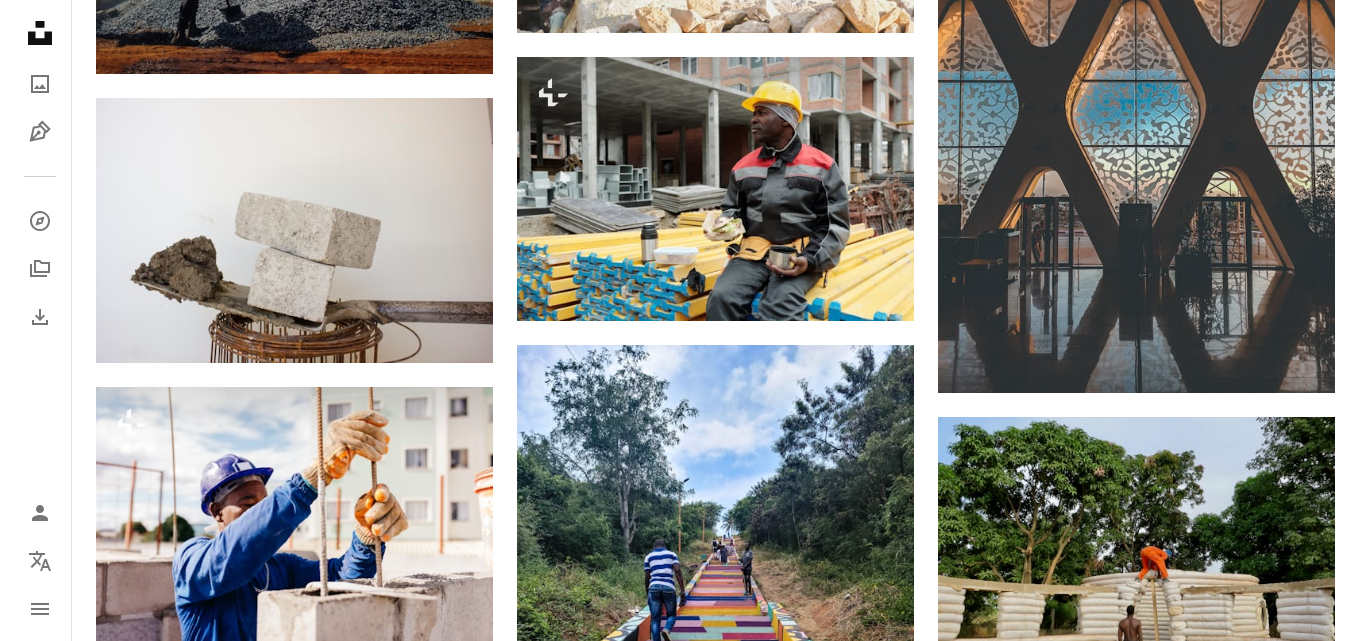 scroll, scrollTop: 427, scrollLeft: 0, axis: vertical 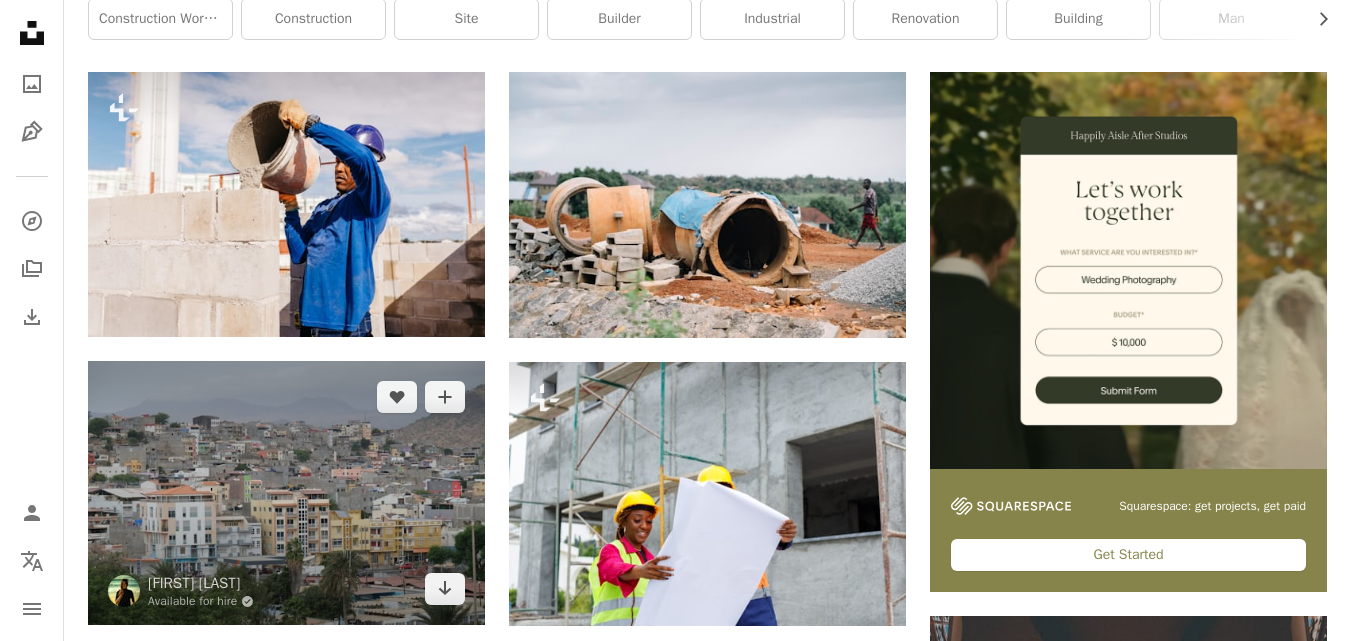 click at bounding box center [286, 493] 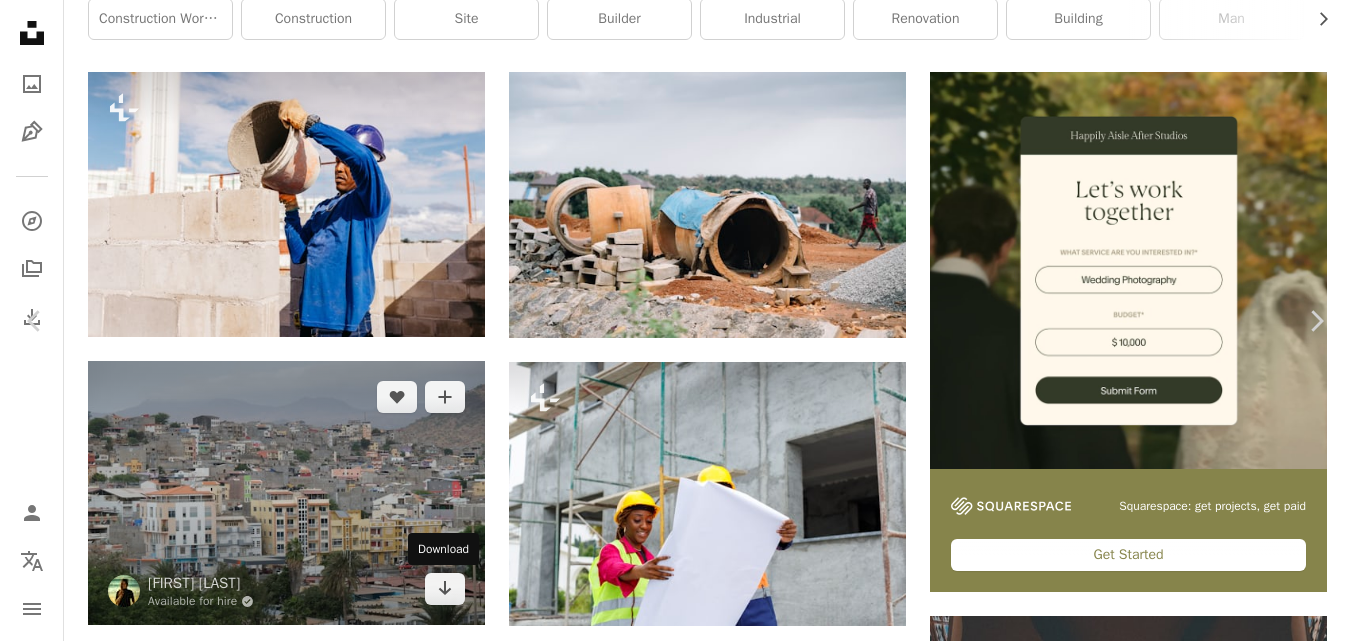 click at bounding box center [668, 4546] 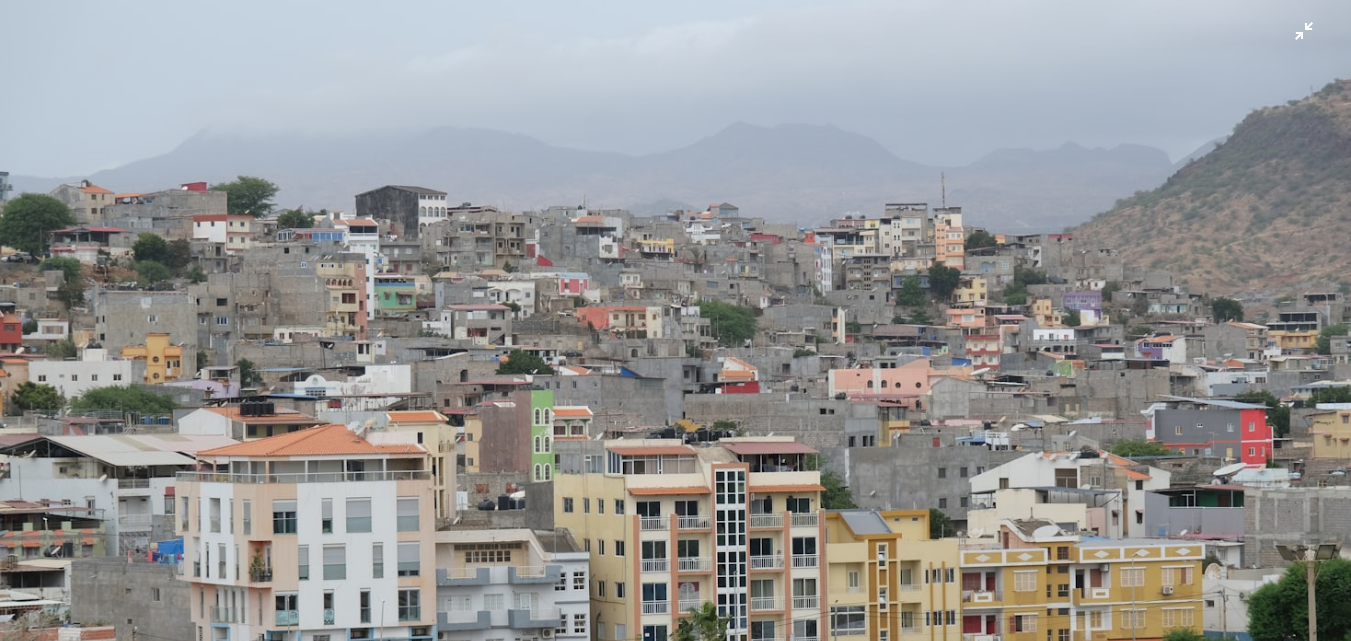 click at bounding box center [675, 450] 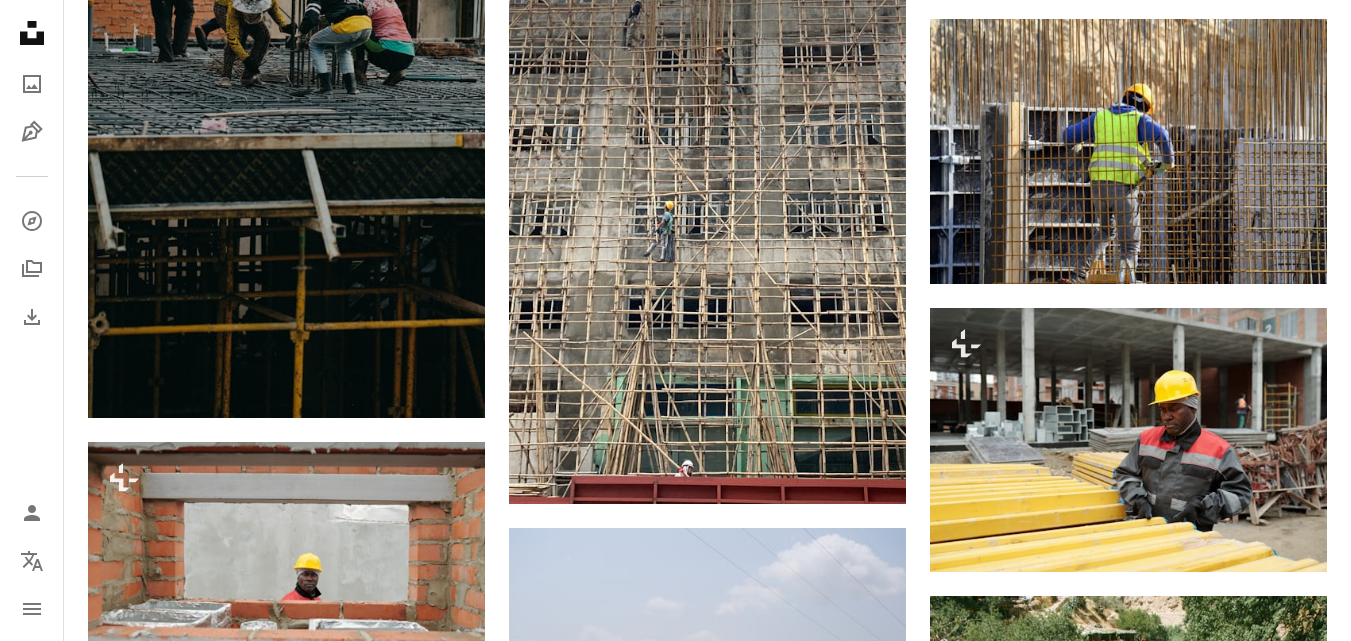scroll, scrollTop: 2519, scrollLeft: 0, axis: vertical 